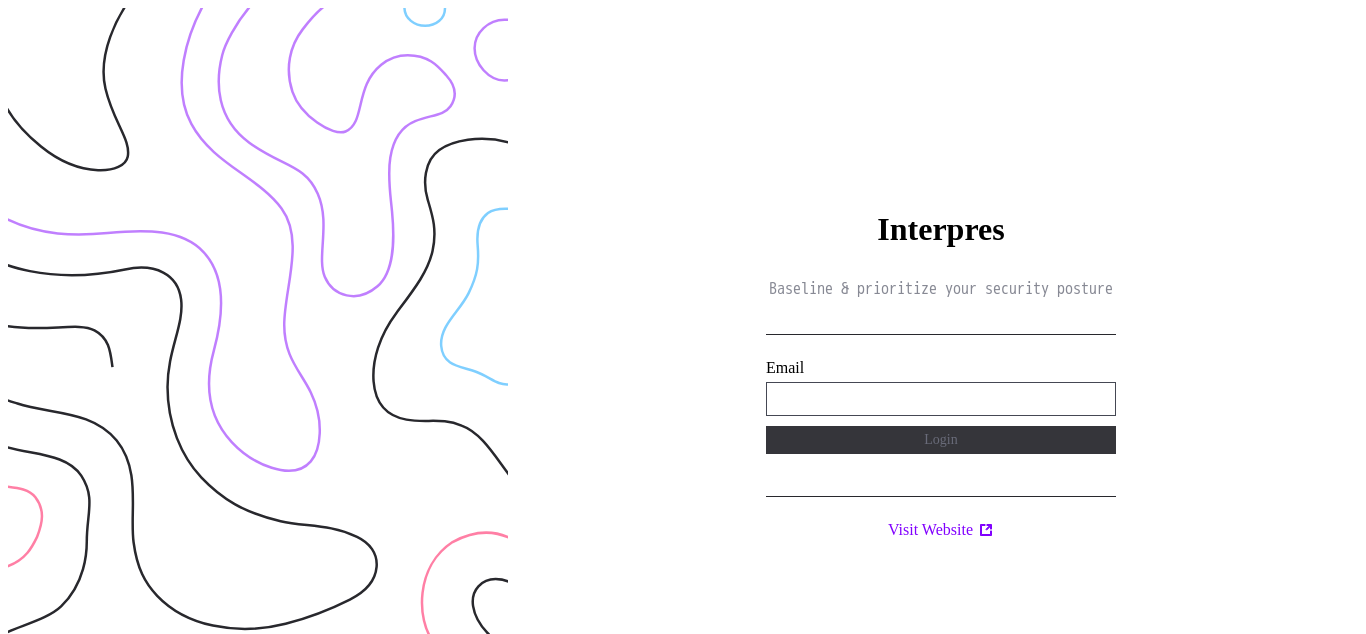 click on "**********" at bounding box center (941, 399) 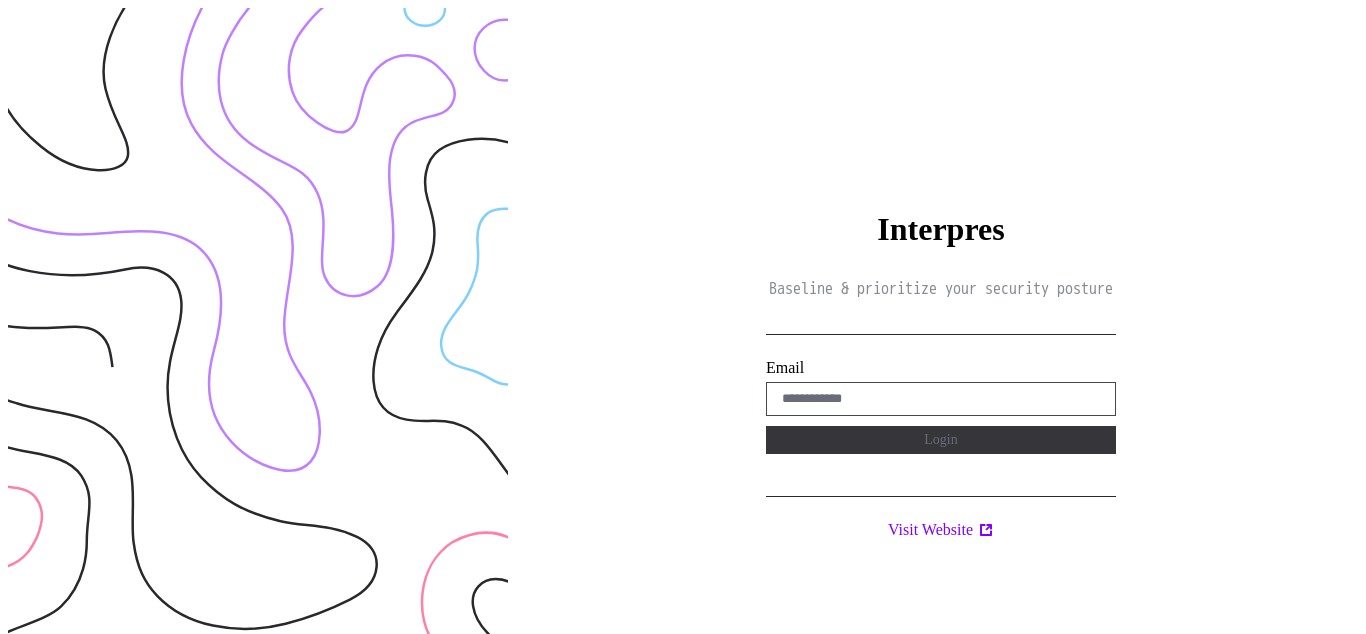 scroll, scrollTop: 0, scrollLeft: 0, axis: both 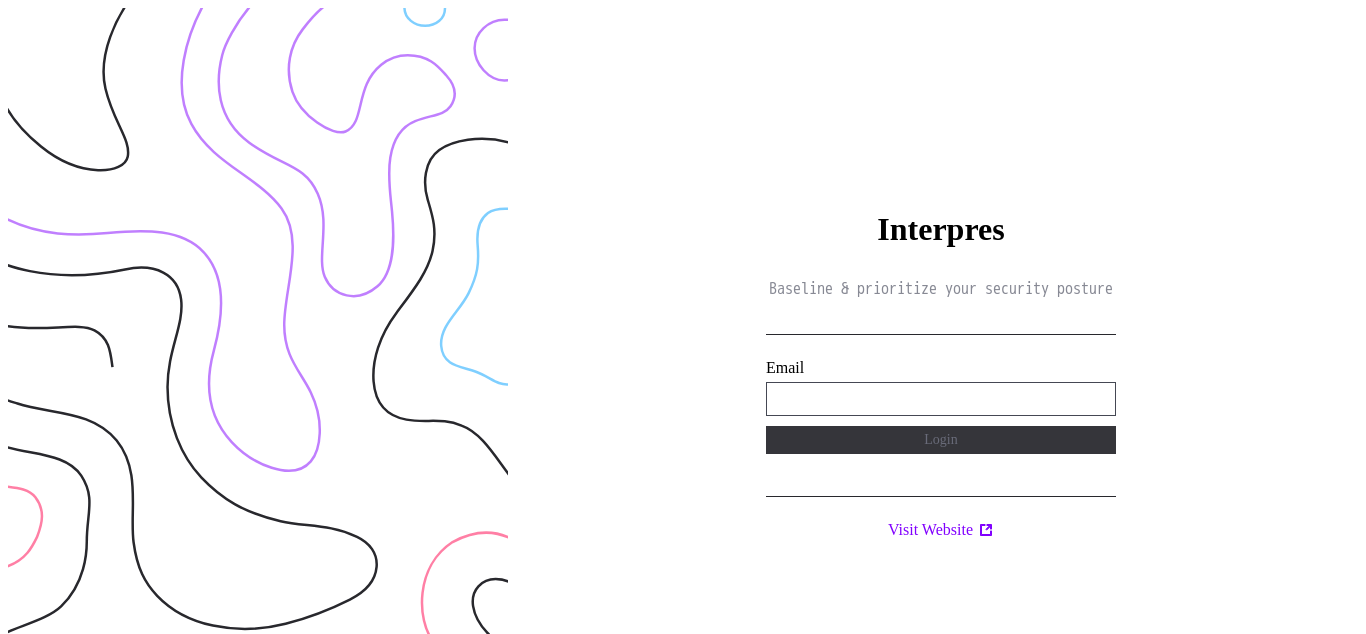 type on "**********" 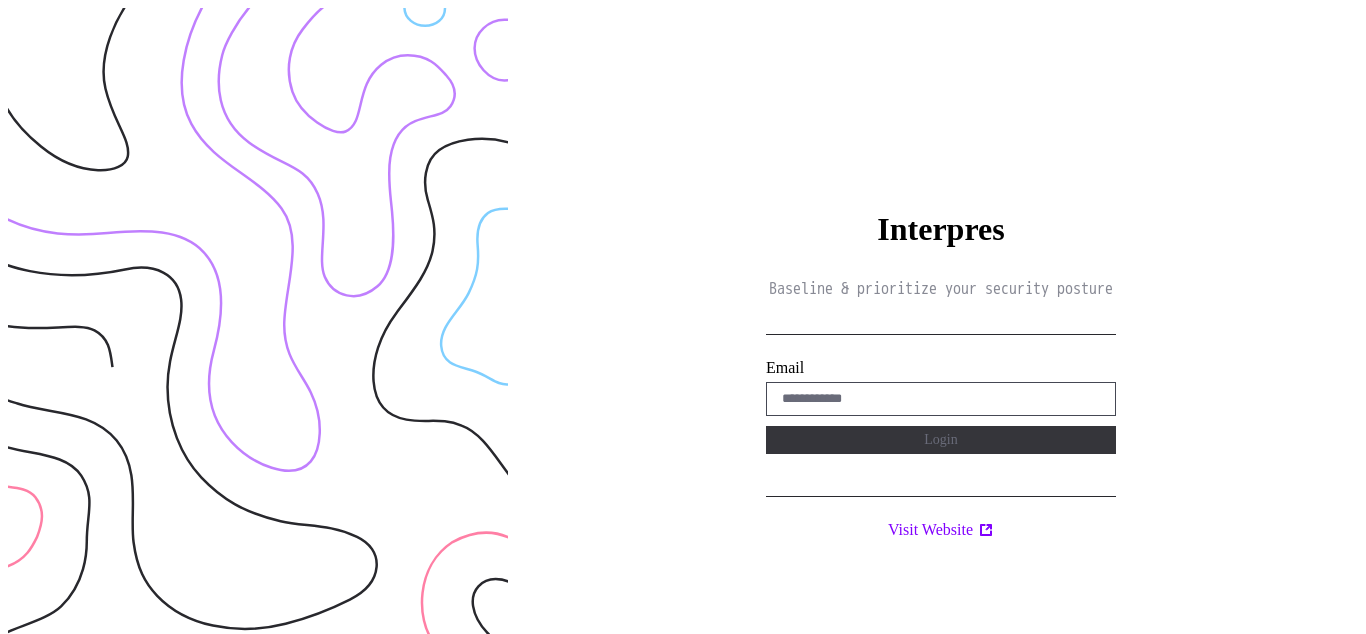 click on "Interpres Baseline & prioritize your security posture Email Login Visit Website" at bounding box center (941, 325) 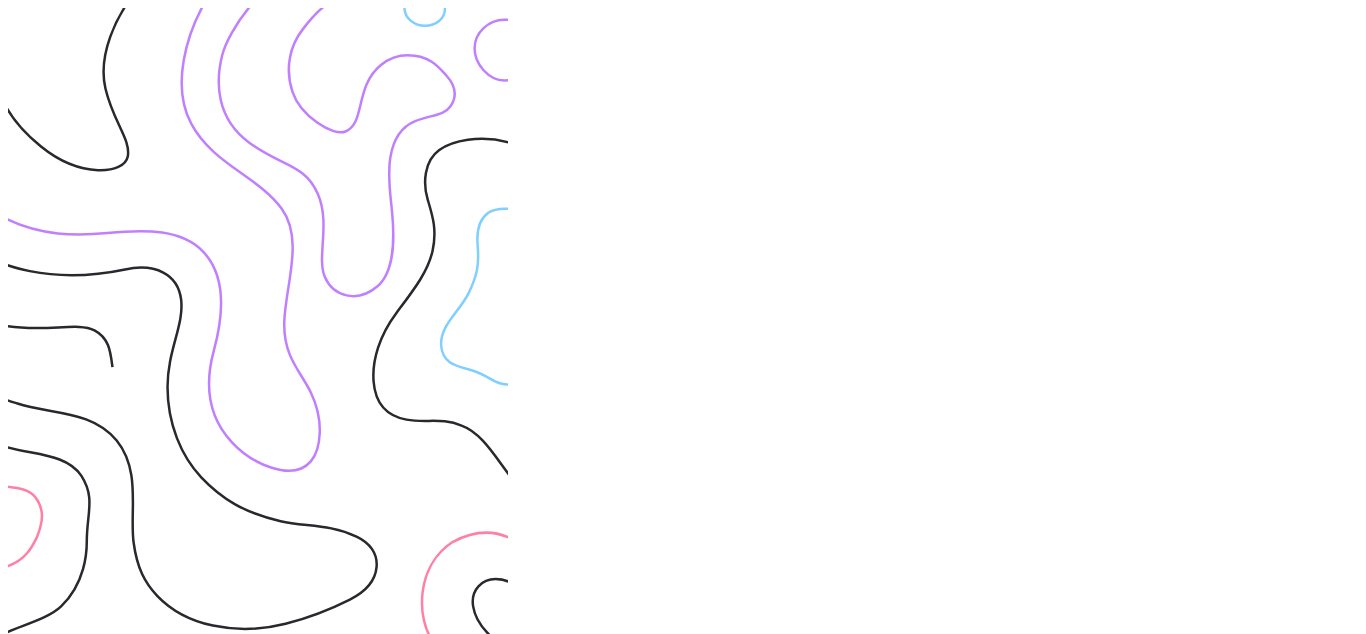 scroll, scrollTop: 0, scrollLeft: 0, axis: both 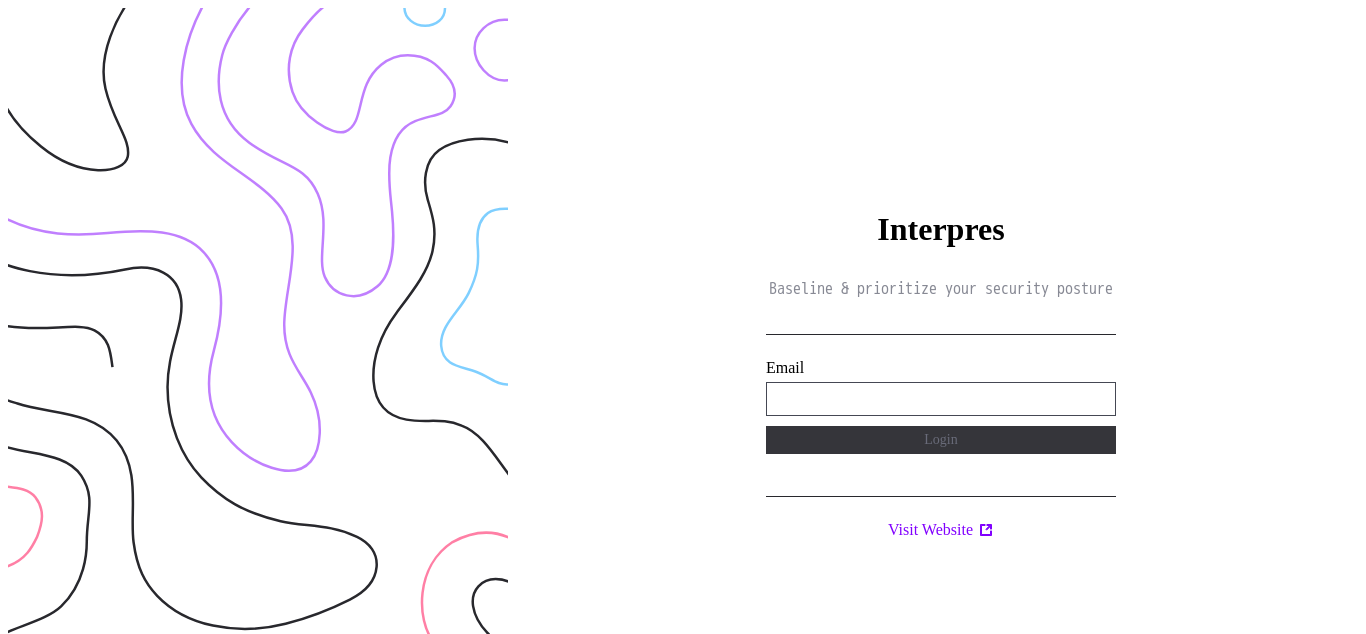 type on "**********" 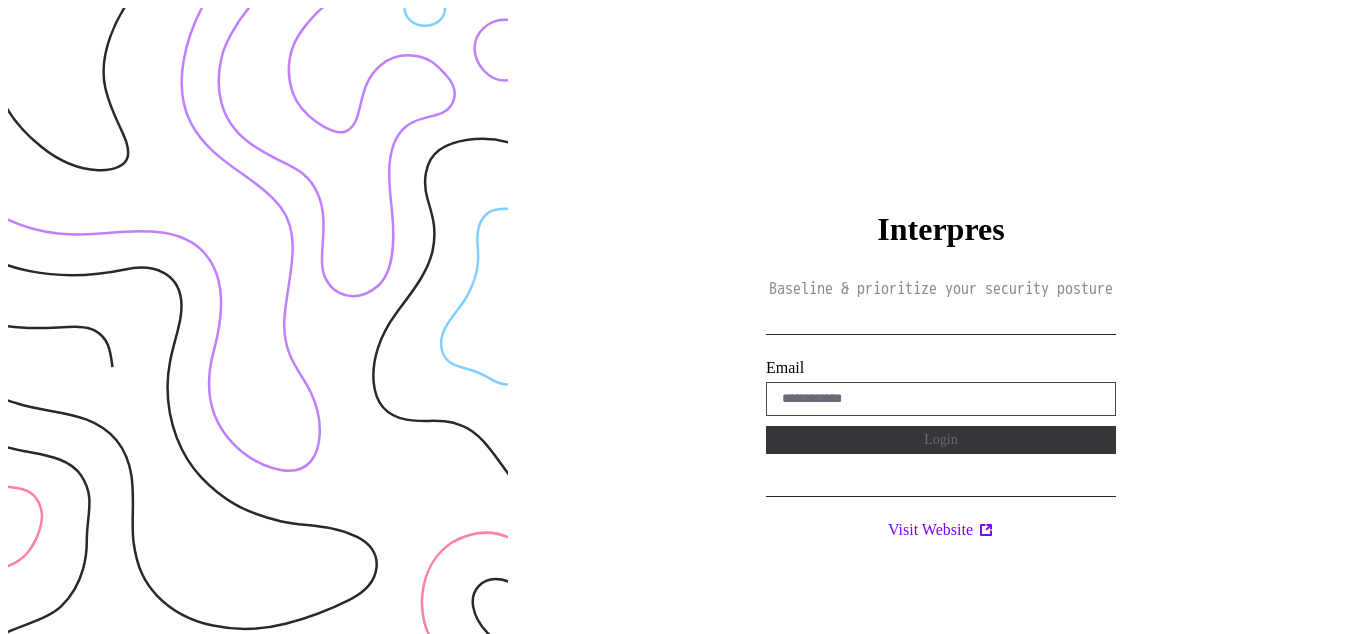 scroll, scrollTop: 0, scrollLeft: 0, axis: both 